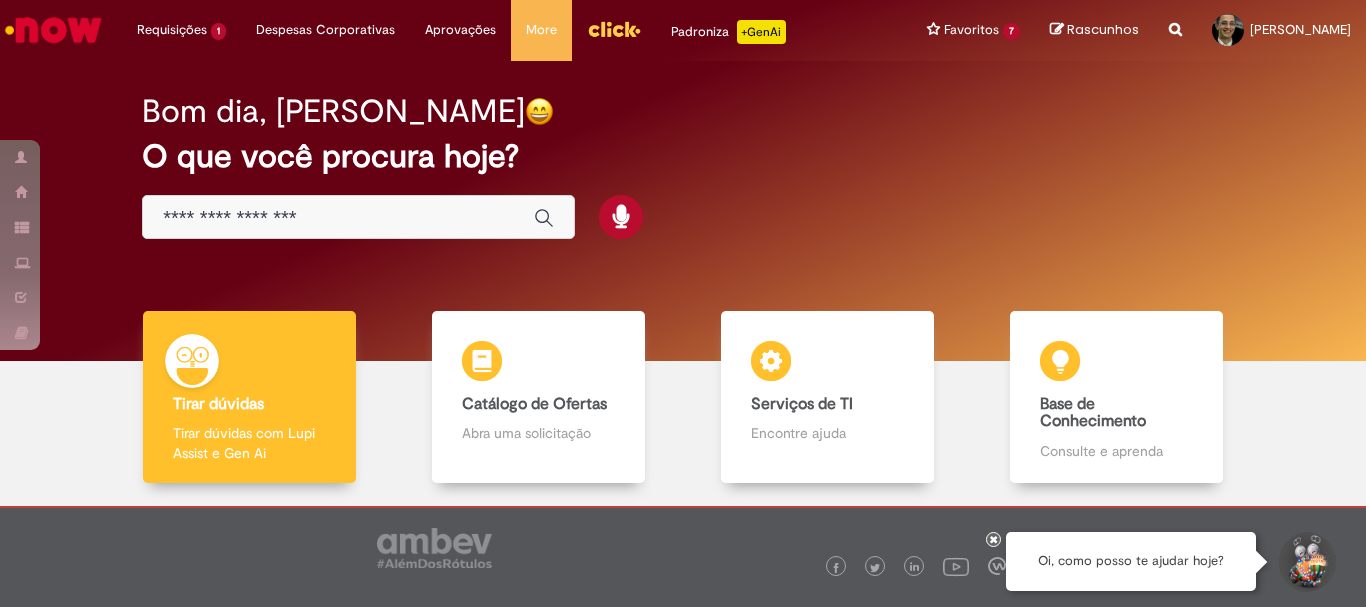 scroll, scrollTop: 0, scrollLeft: 0, axis: both 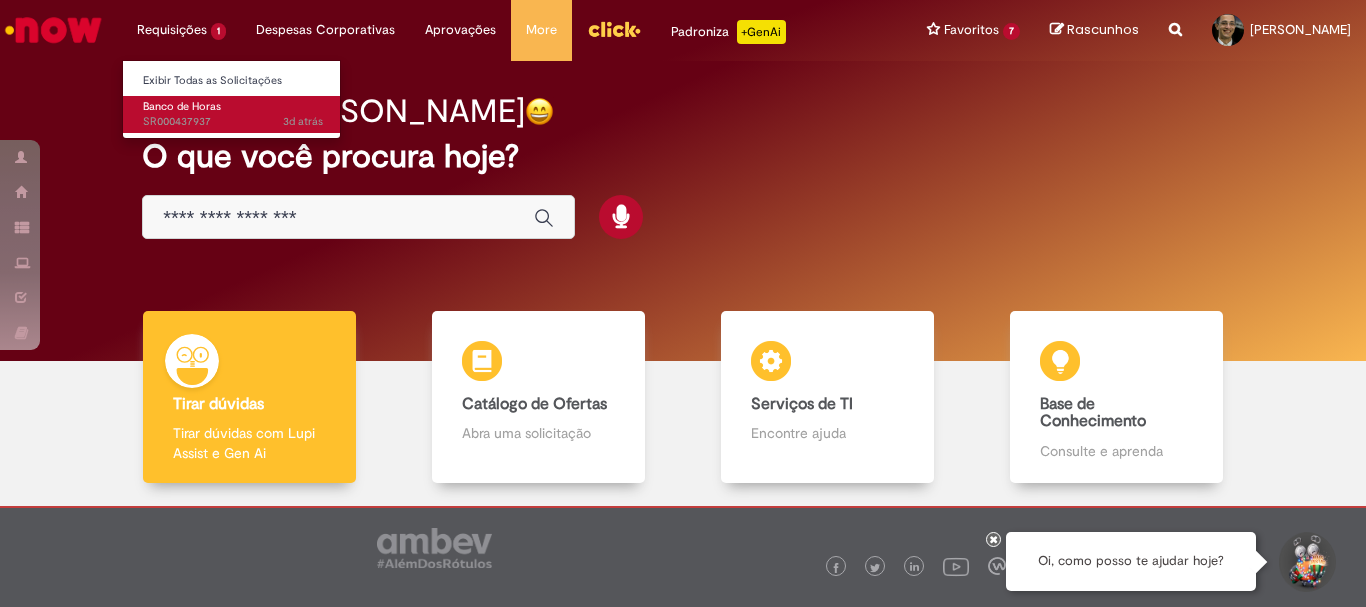 click on "3d atrás 3 dias atrás  SR000437937" at bounding box center (233, 122) 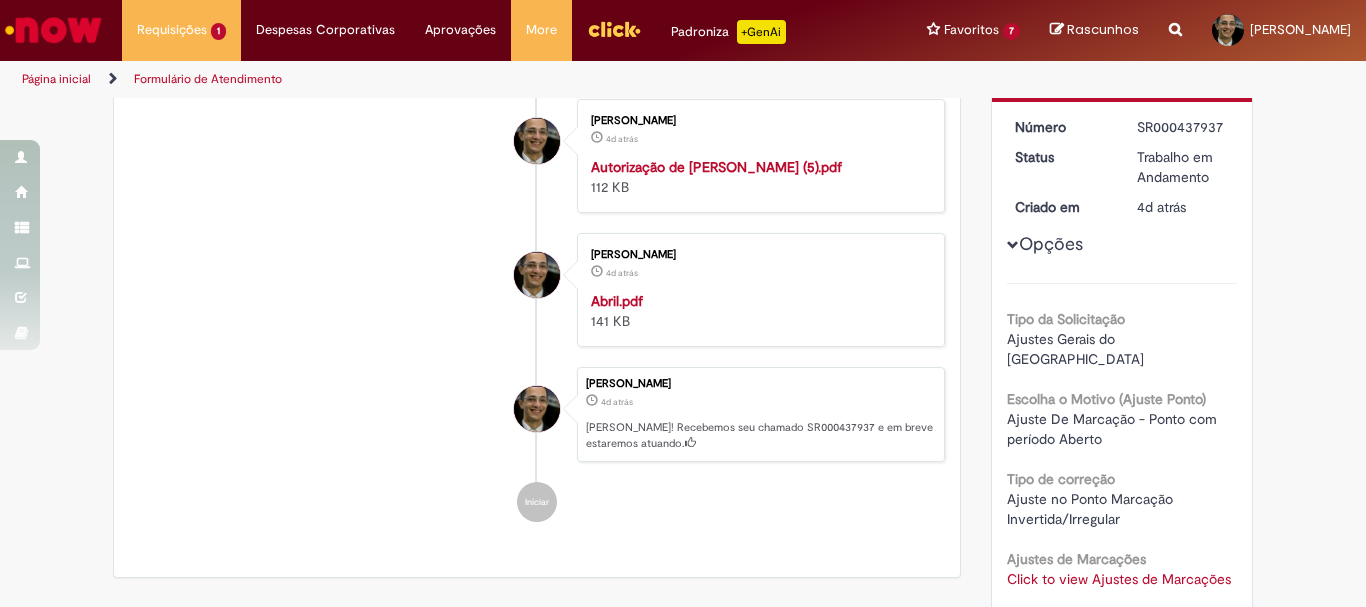 scroll, scrollTop: 0, scrollLeft: 0, axis: both 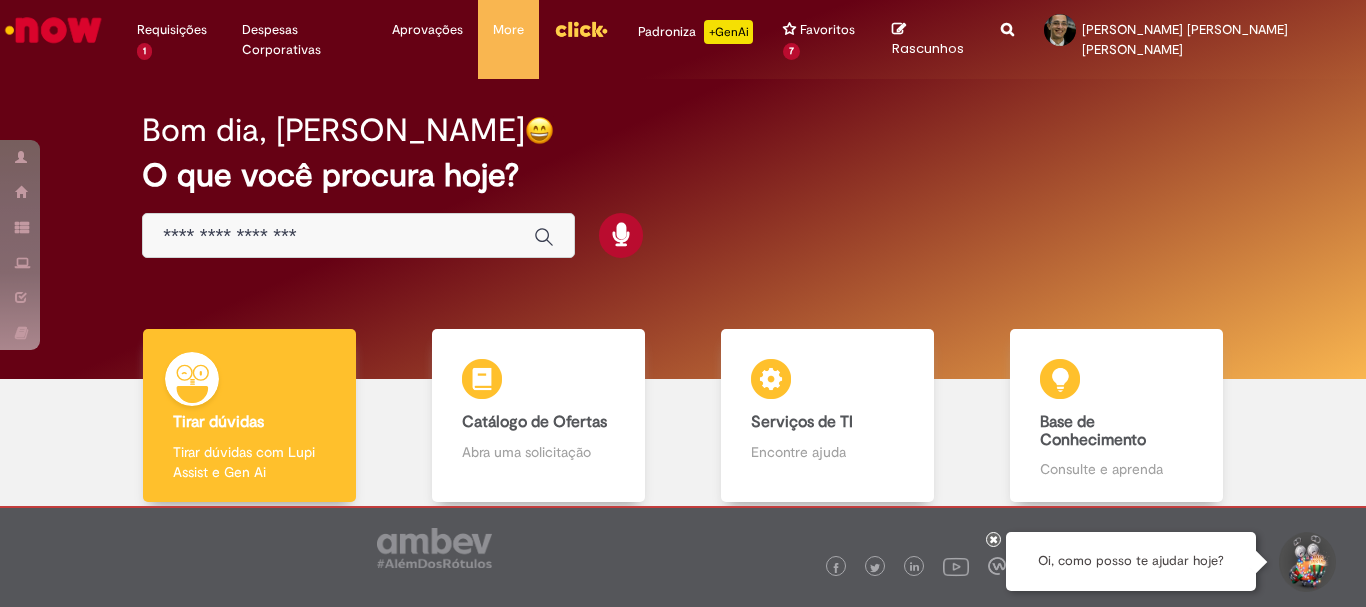 click at bounding box center (338, 236) 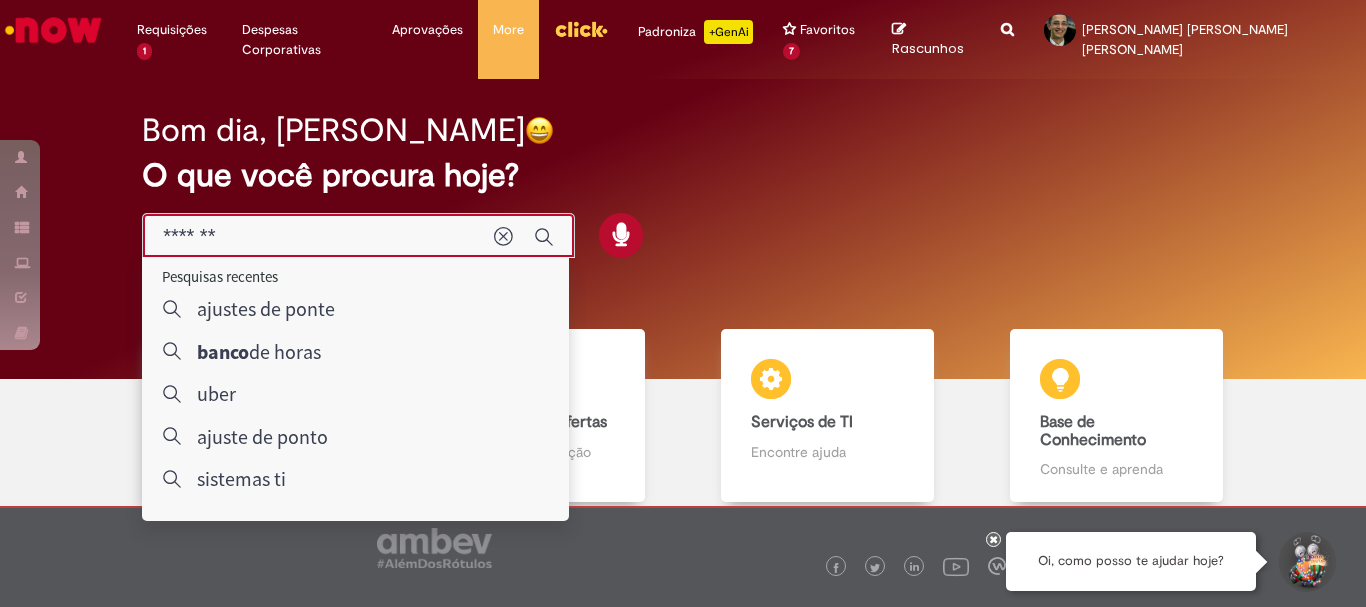 type on "********" 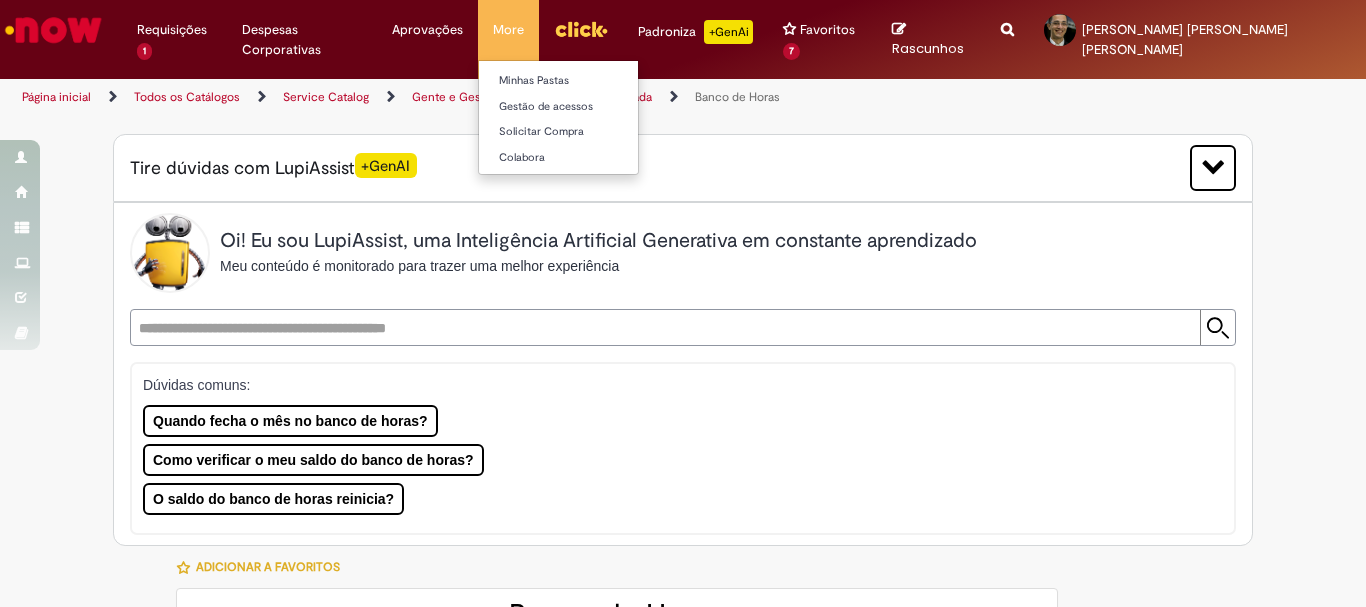 type on "**********" 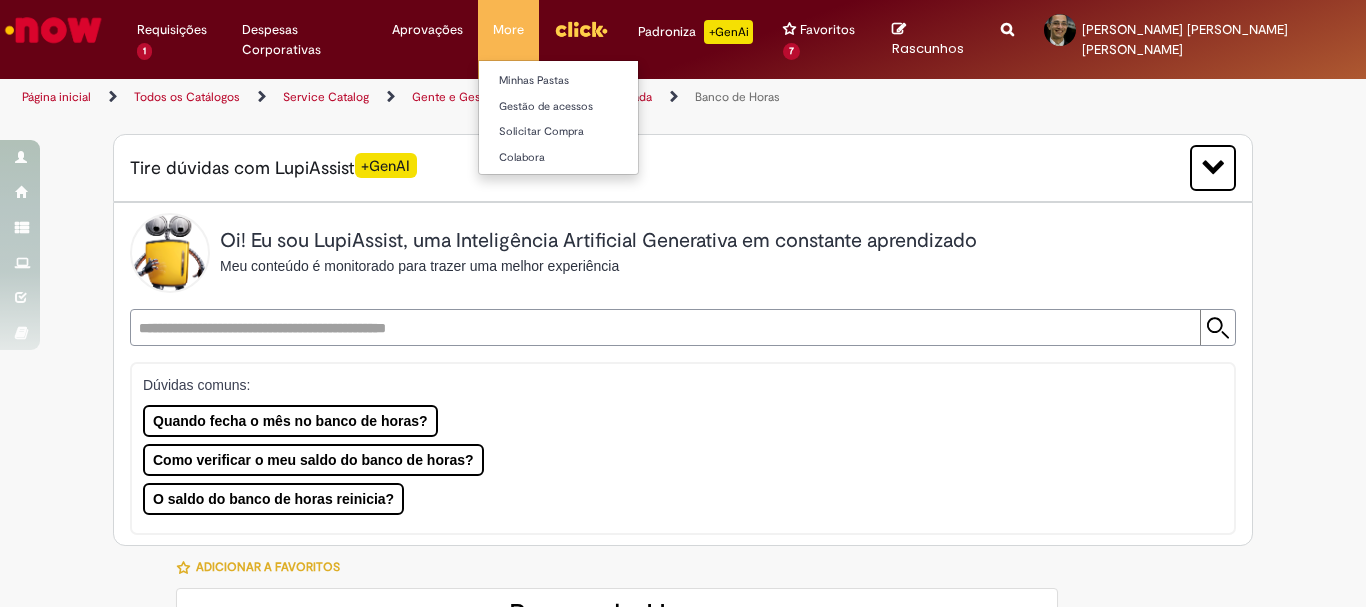 type on "**********" 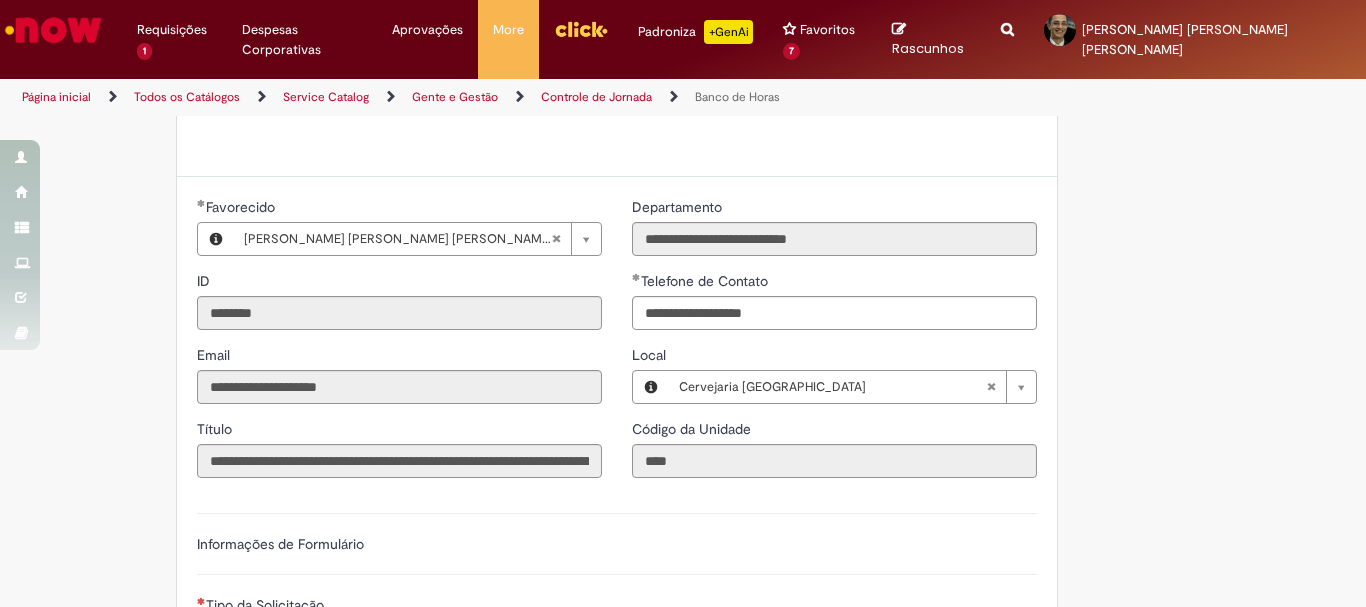 scroll, scrollTop: 1200, scrollLeft: 0, axis: vertical 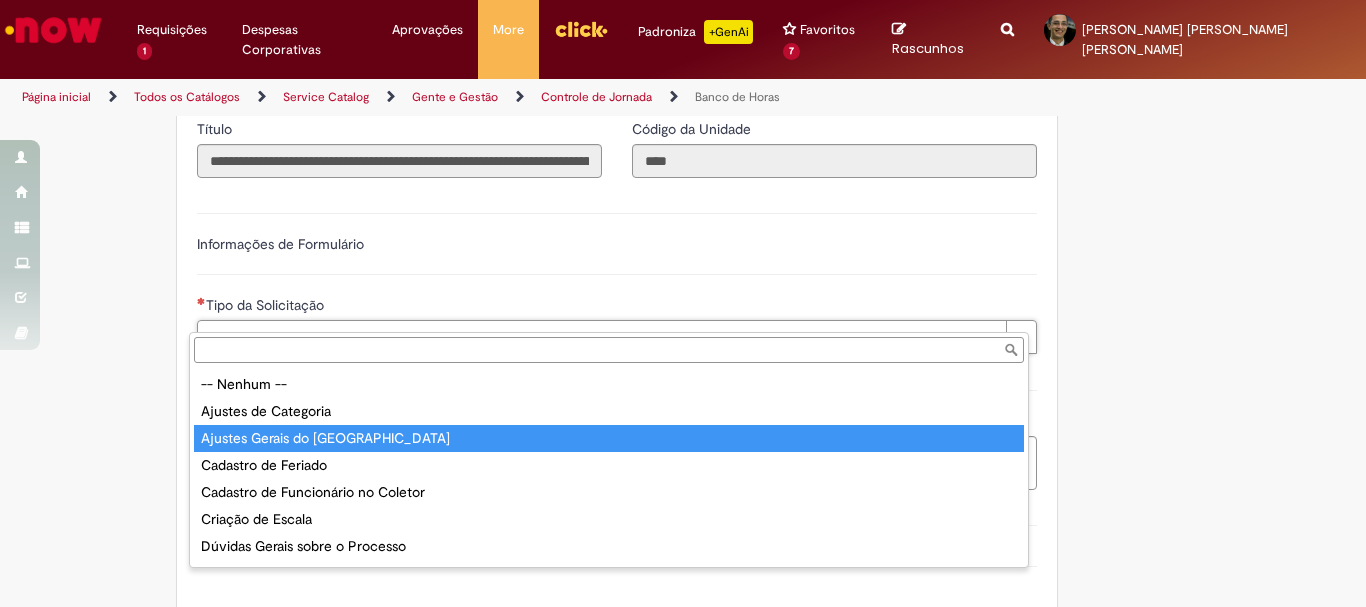 type on "**********" 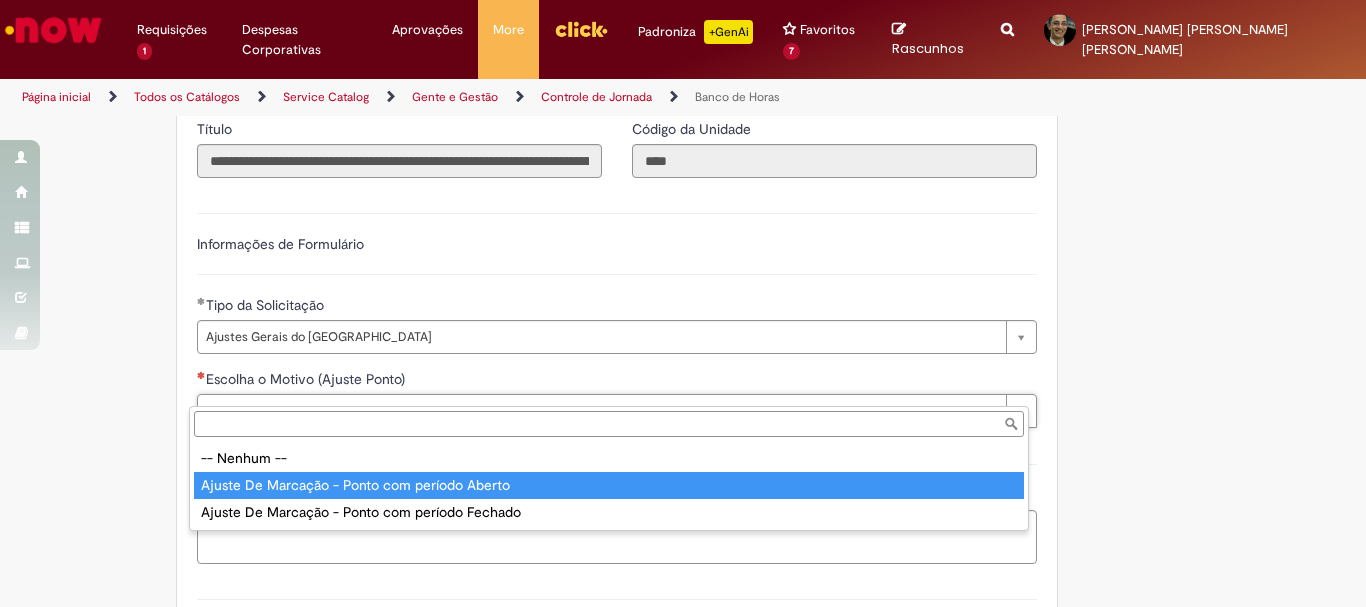 type on "**********" 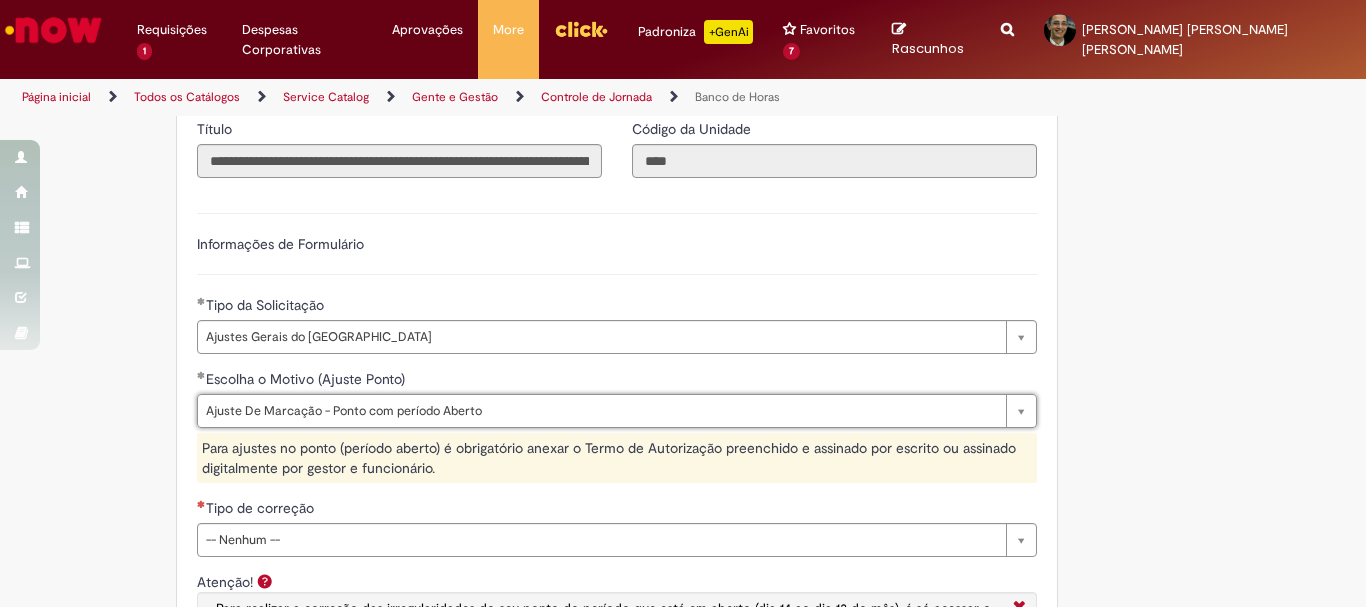 scroll, scrollTop: 1400, scrollLeft: 0, axis: vertical 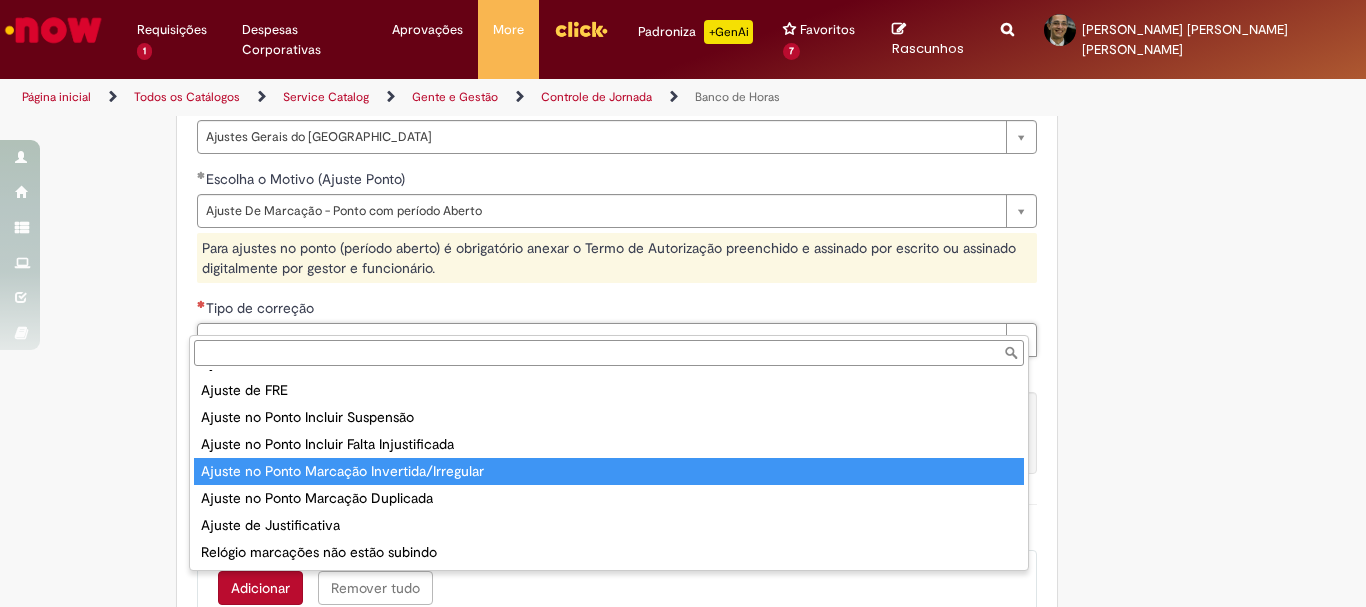 type on "**********" 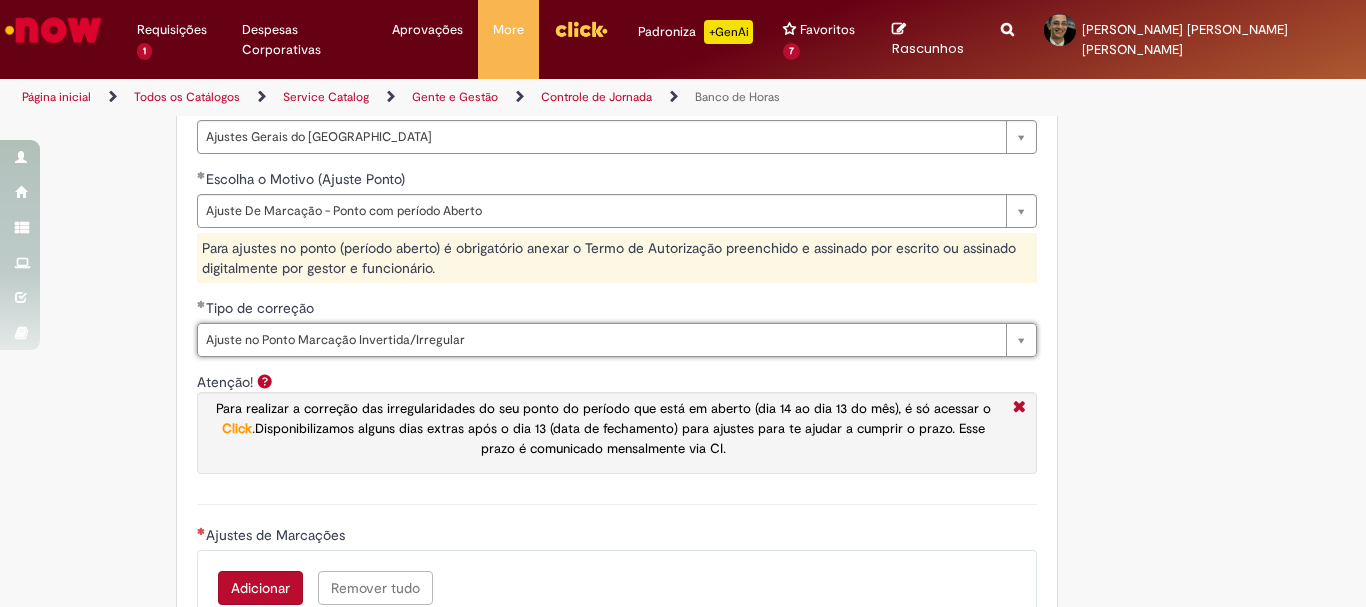 click on "**********" at bounding box center (585, 195) 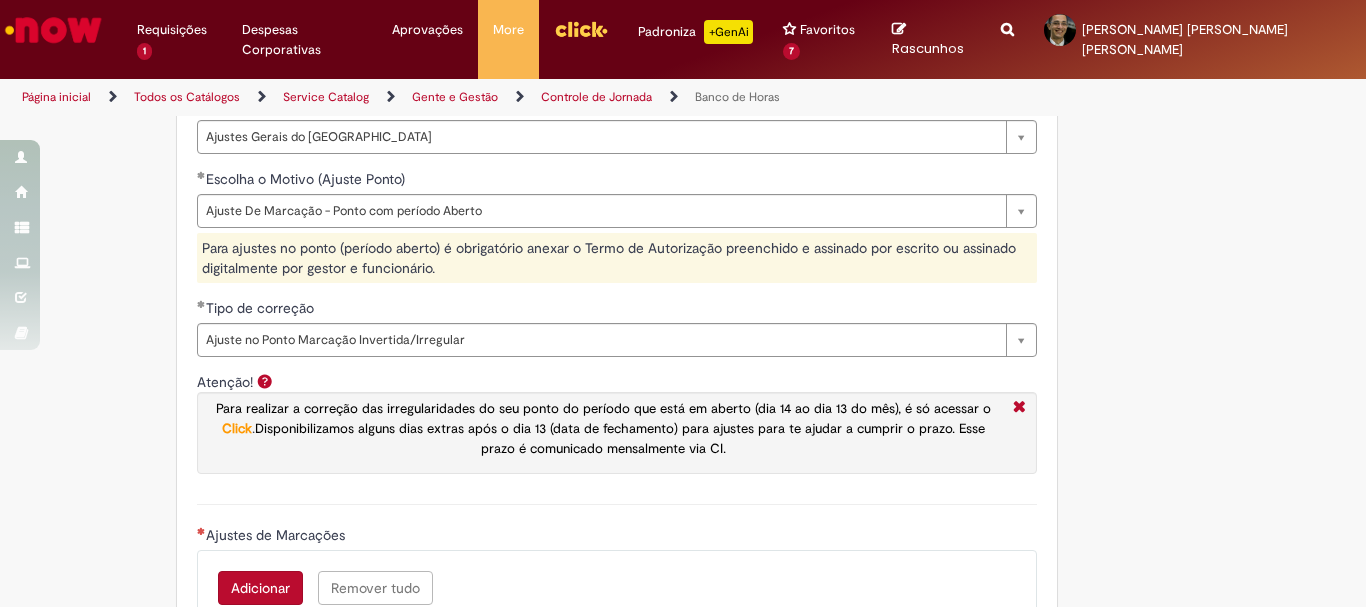 scroll, scrollTop: 1600, scrollLeft: 0, axis: vertical 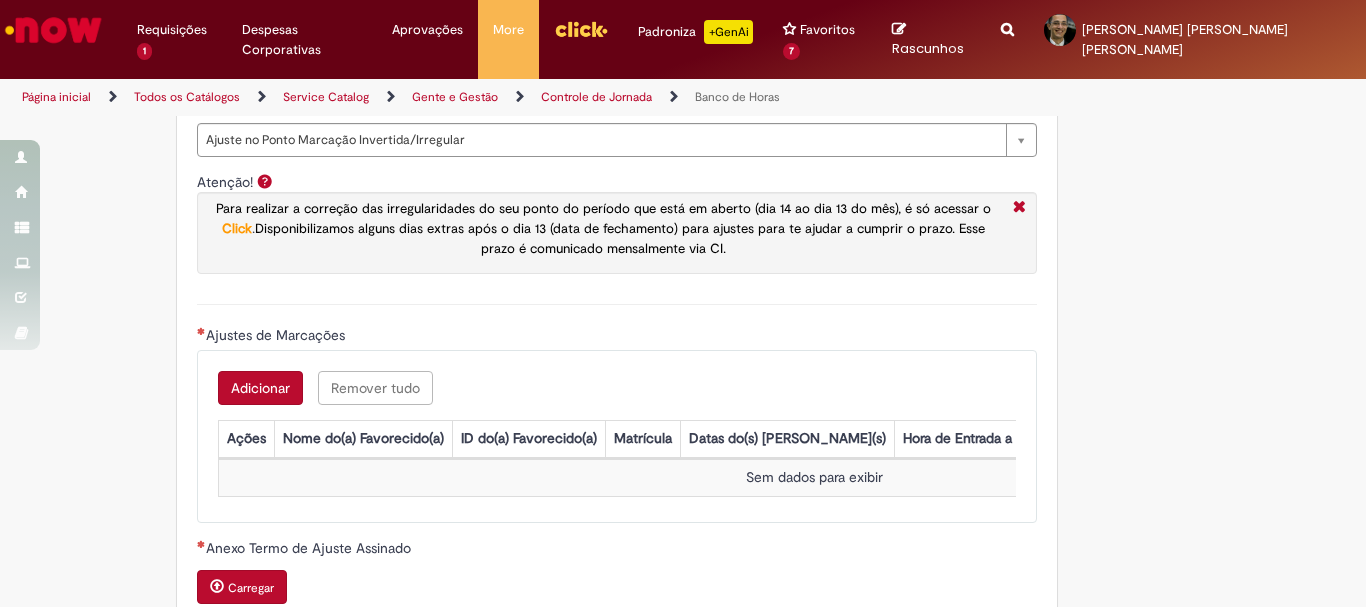 click on "Adicionar" at bounding box center (260, 388) 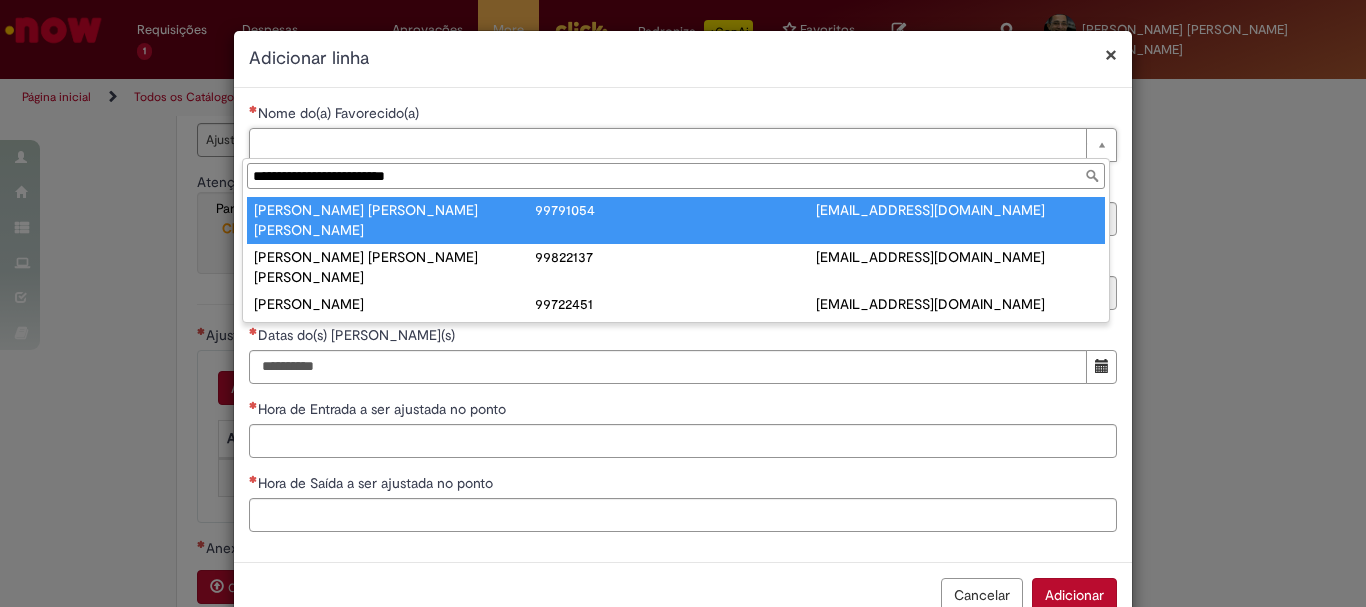 type on "**********" 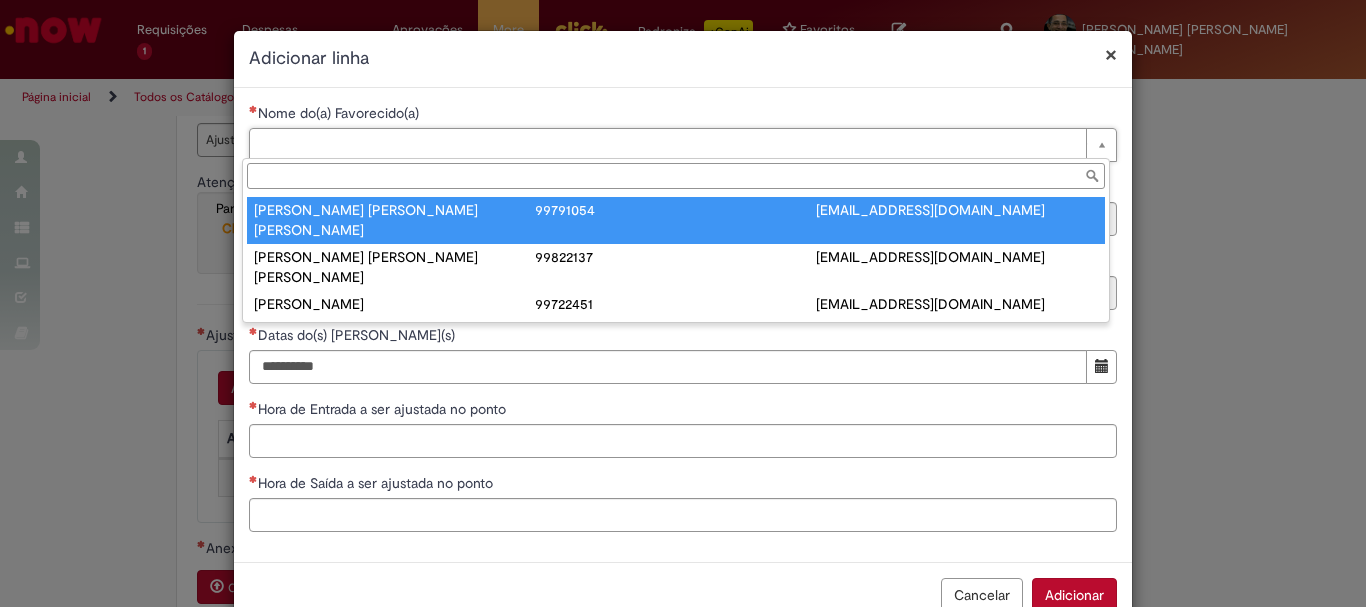 type on "********" 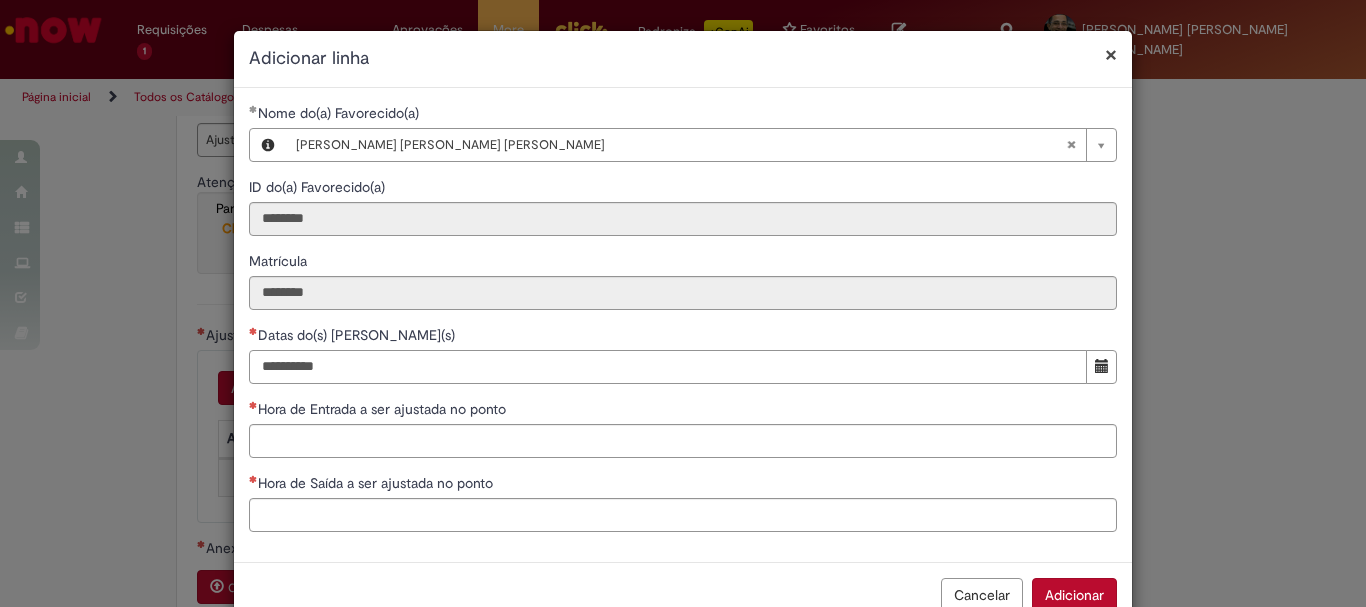 click on "Datas do(s) [PERSON_NAME](s)" at bounding box center [668, 367] 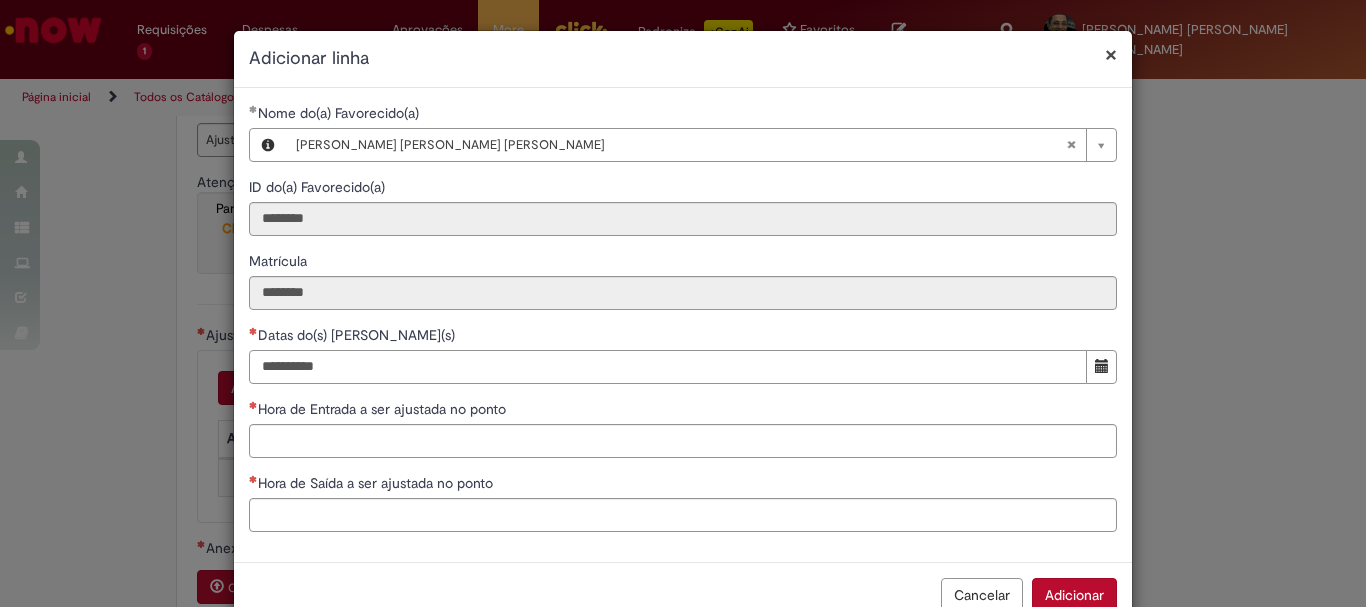 click on "Datas do(s) [PERSON_NAME](s)" at bounding box center (668, 367) 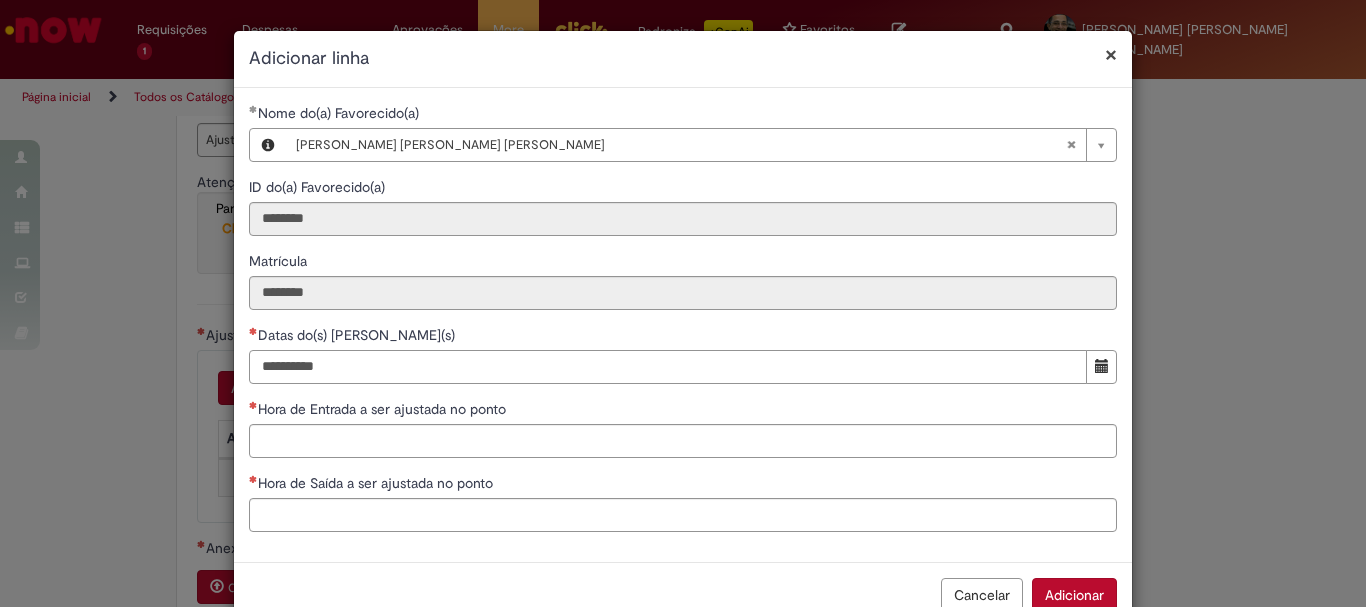 type on "**********" 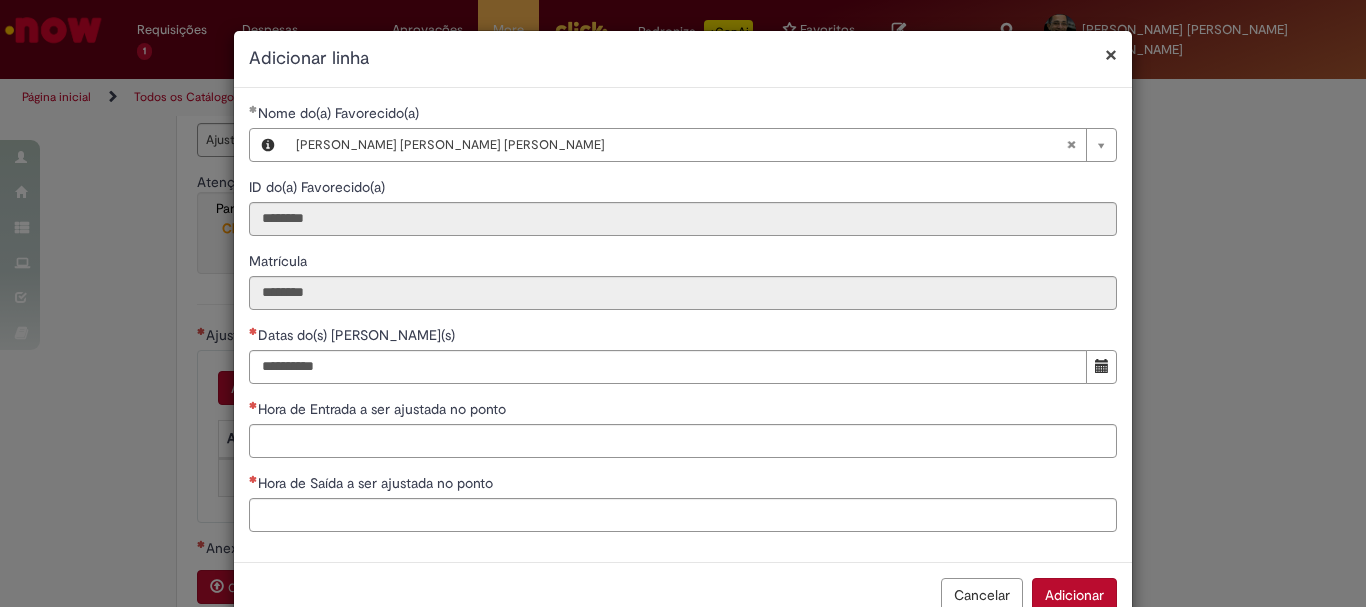 type 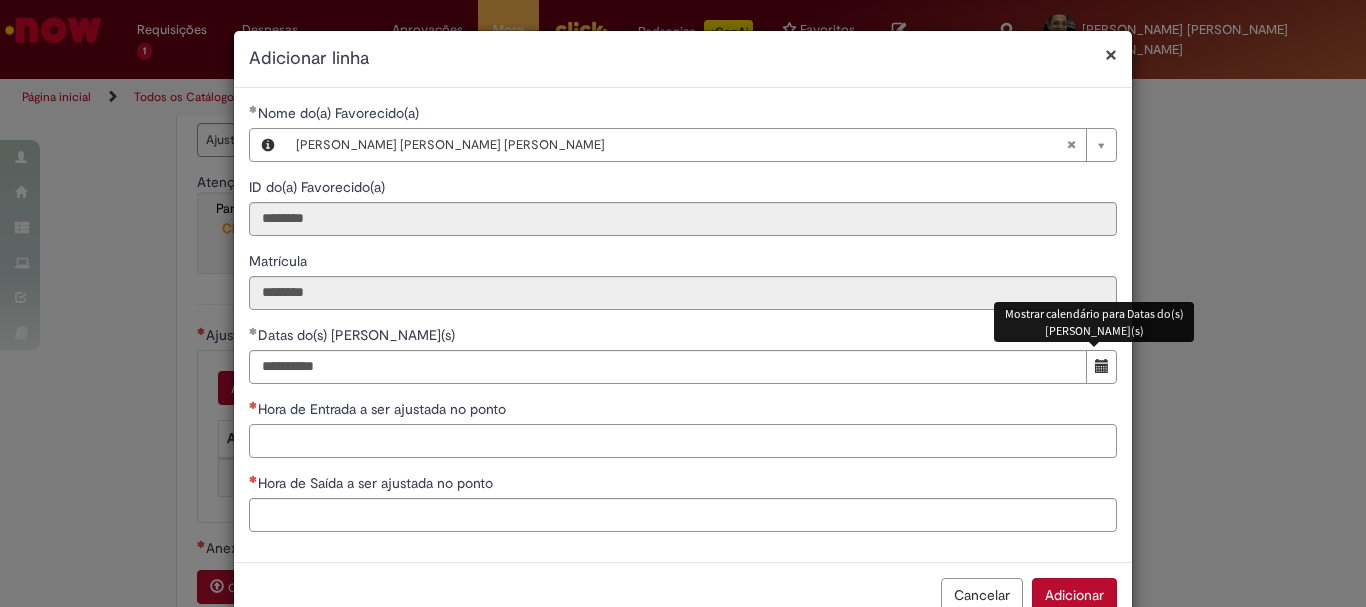 click on "Hora de Entrada a ser ajustada no ponto" at bounding box center [683, 441] 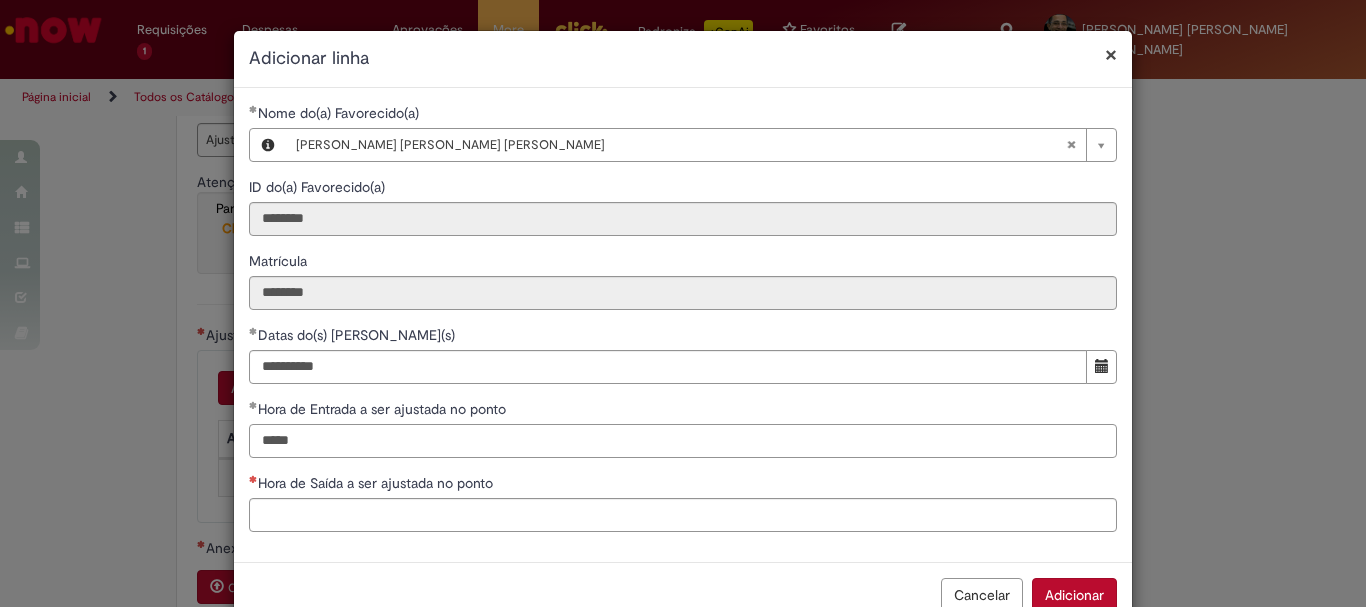 type on "*****" 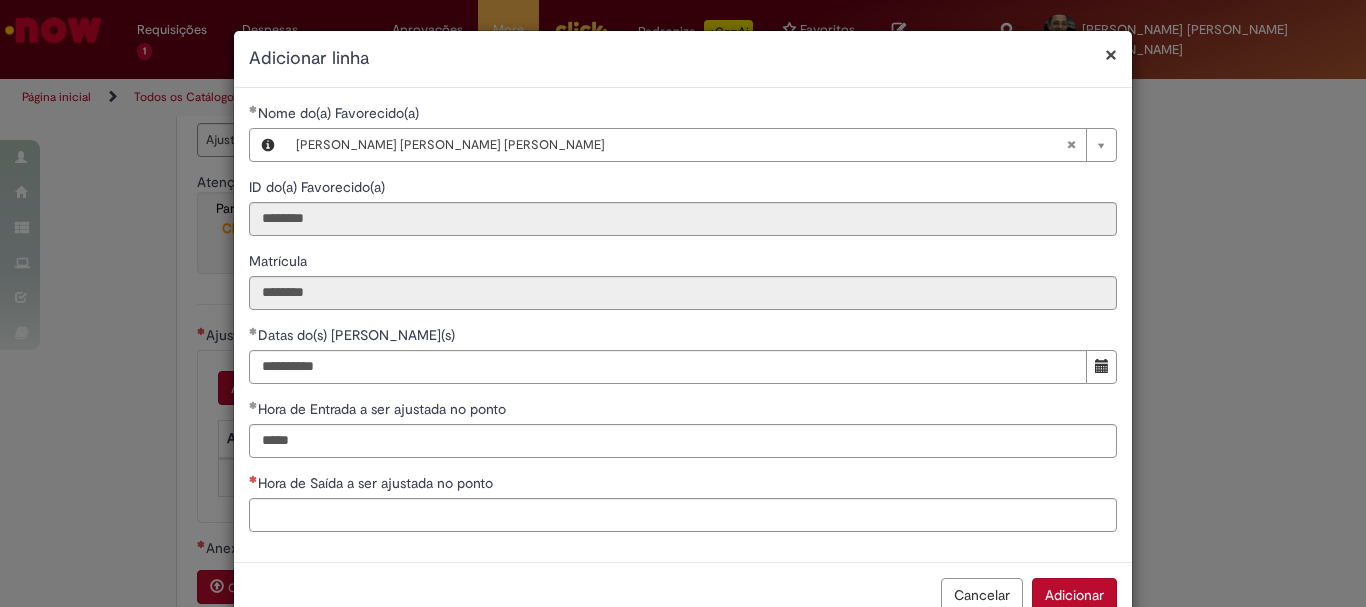 click on "Hora de Saída a ser ajustada no ponto" at bounding box center [683, 485] 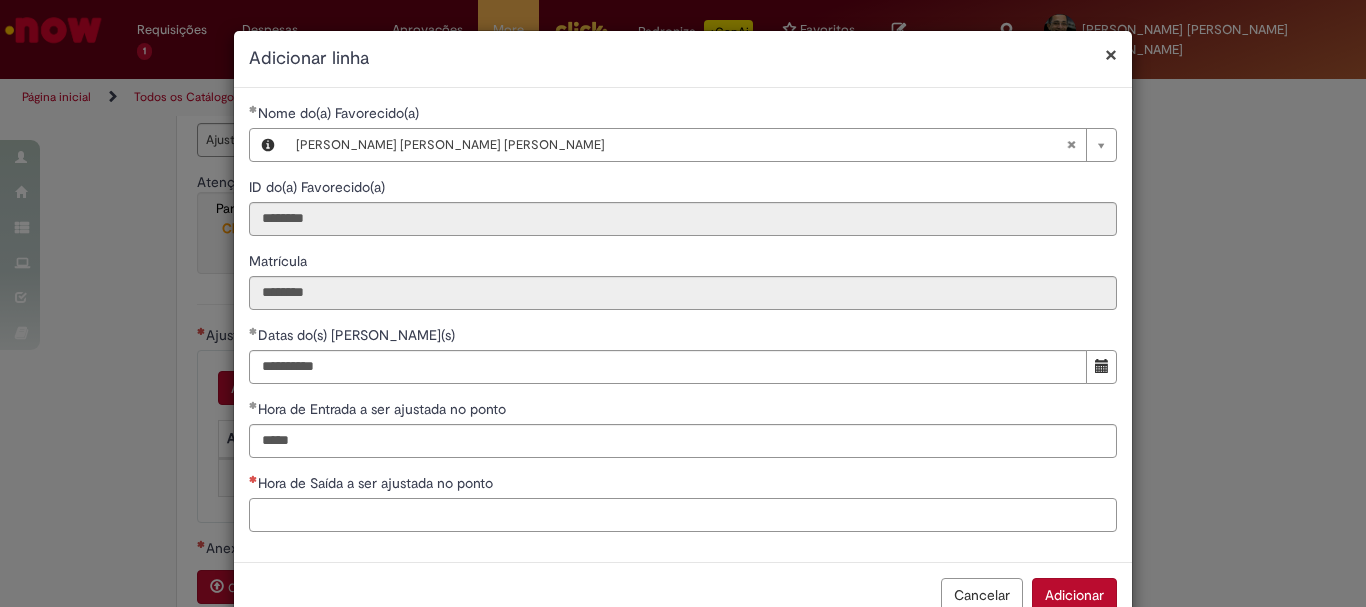 click on "Hora de Saída a ser ajustada no ponto" at bounding box center [683, 515] 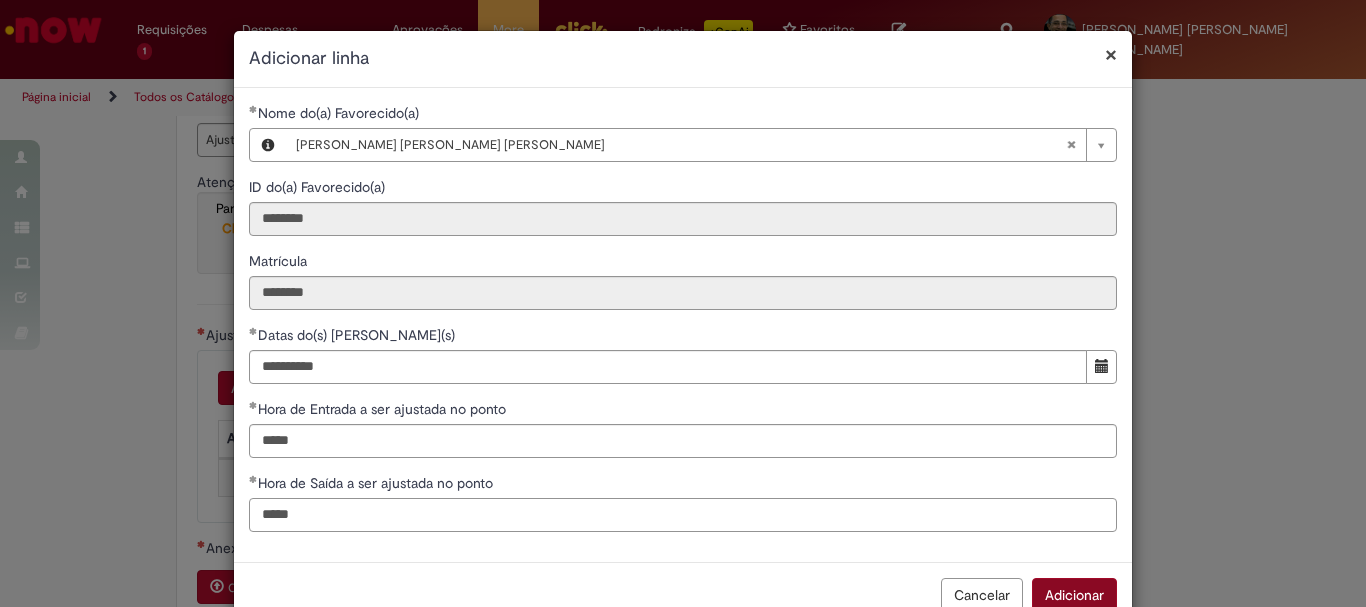 type on "*****" 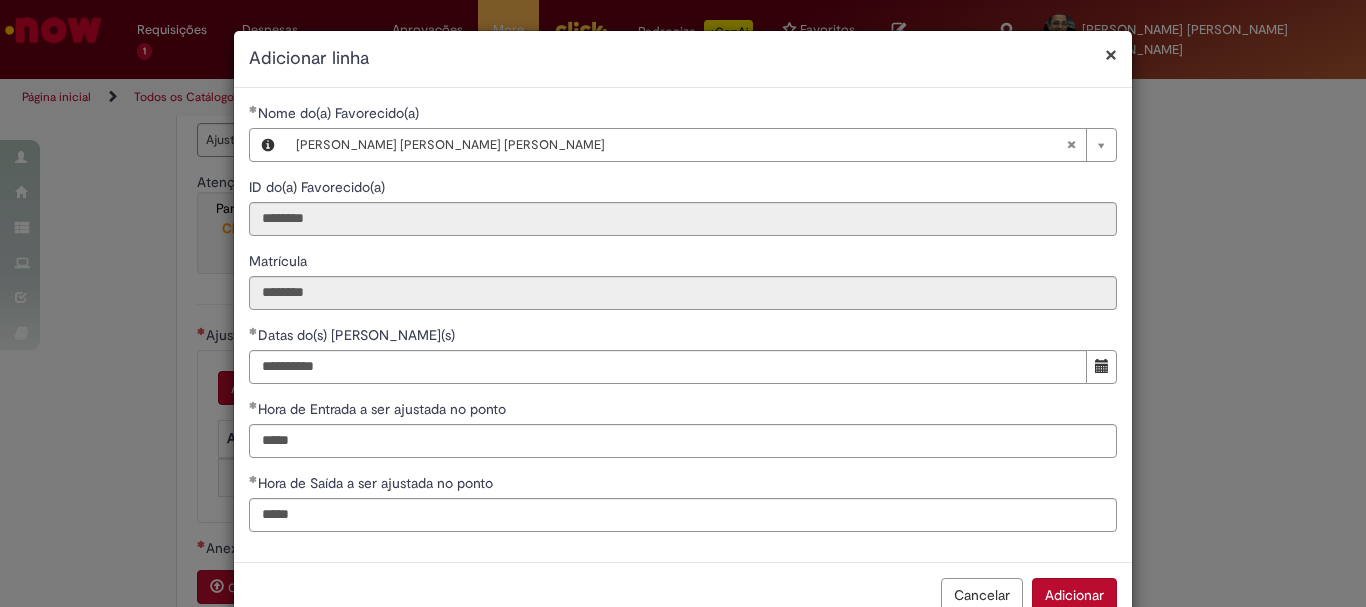 click on "Adicionar" at bounding box center (1074, 595) 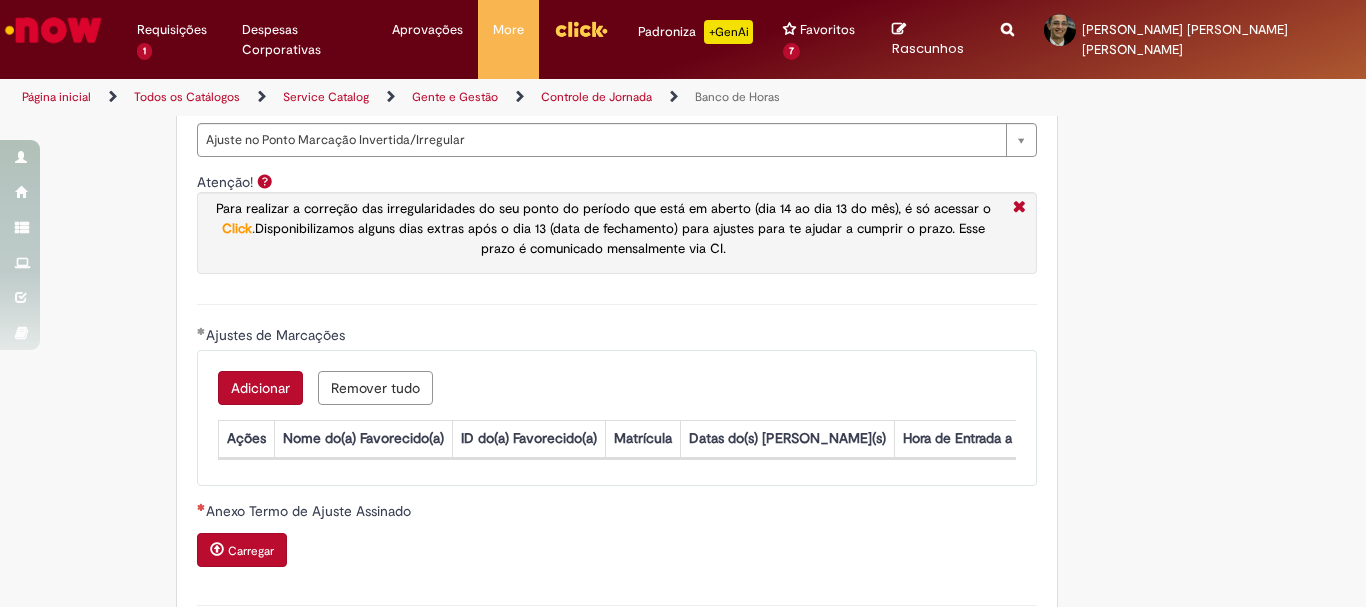 scroll, scrollTop: 5, scrollLeft: 0, axis: vertical 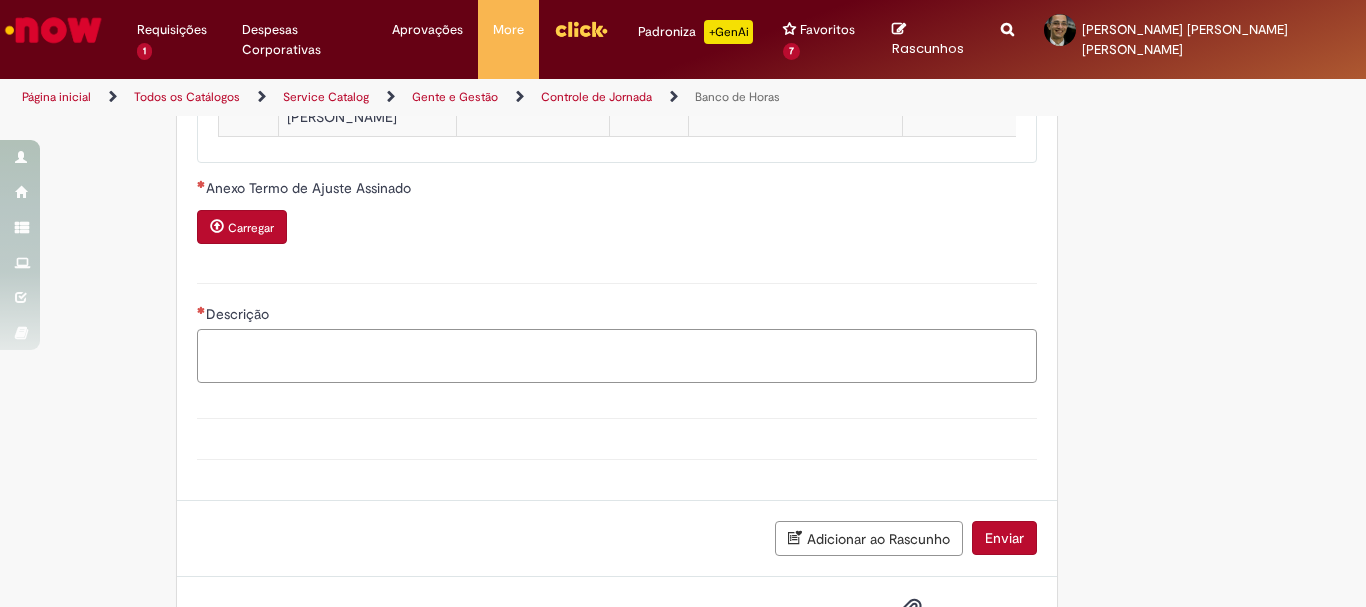 click on "Descrição" at bounding box center [617, 356] 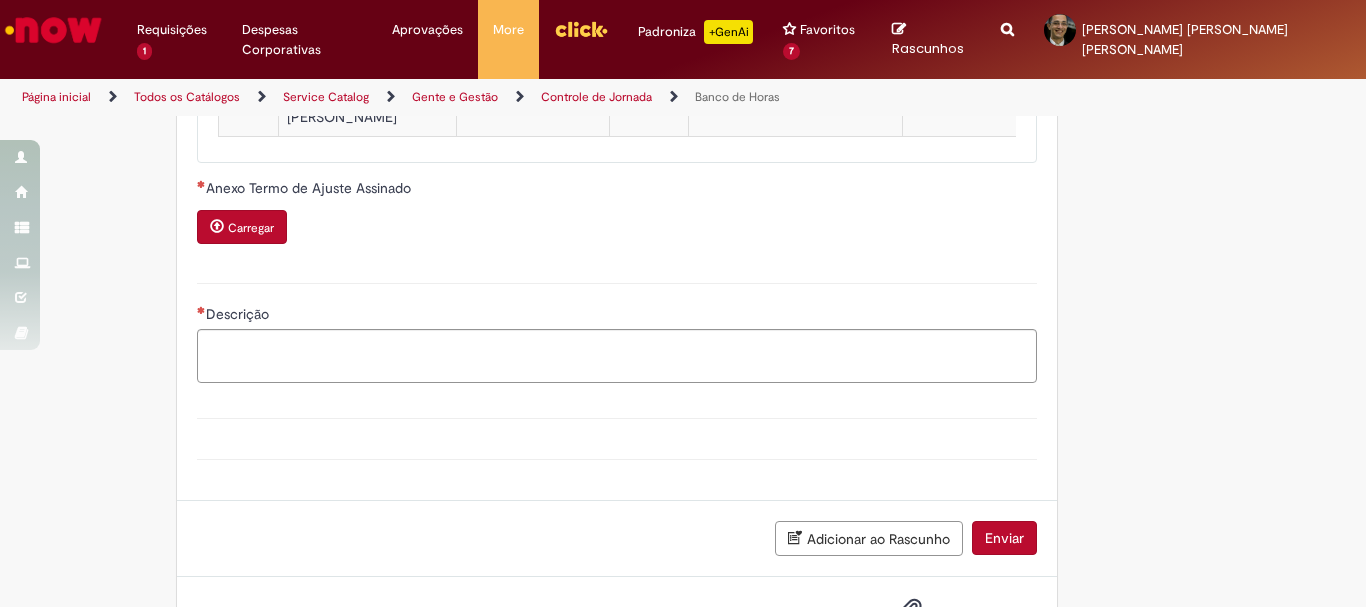 click on "Carregar" at bounding box center (251, 228) 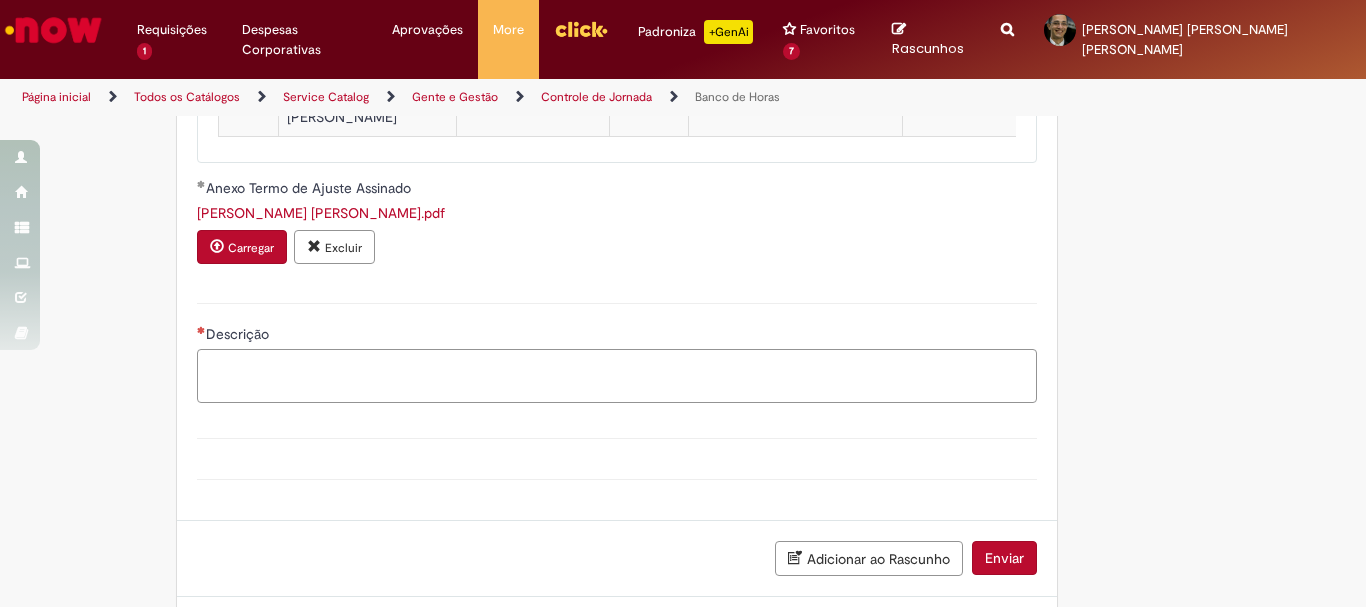 click on "Descrição" at bounding box center [617, 376] 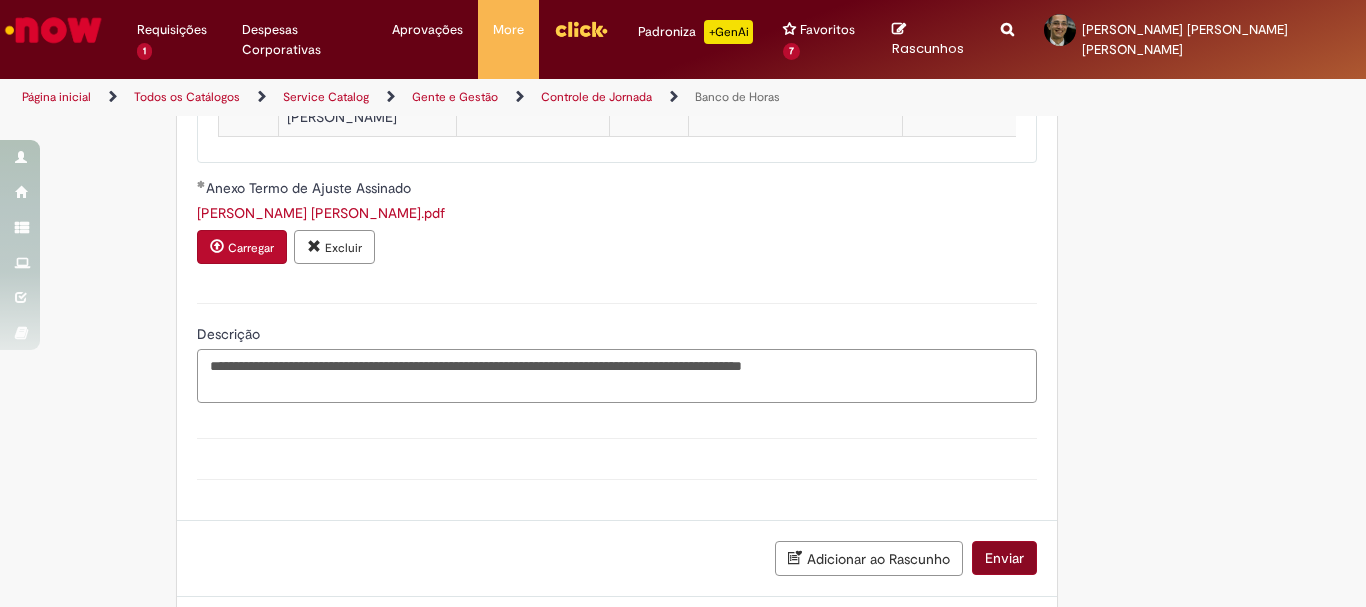 type on "**********" 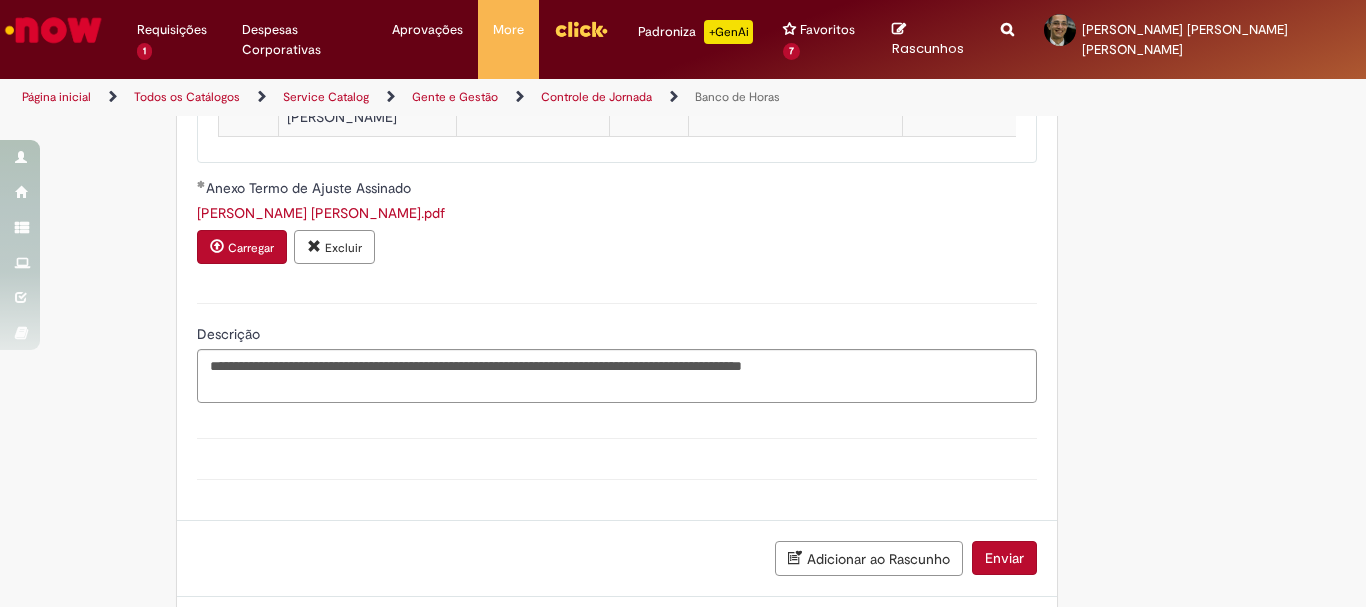 click on "Enviar" at bounding box center (1004, 558) 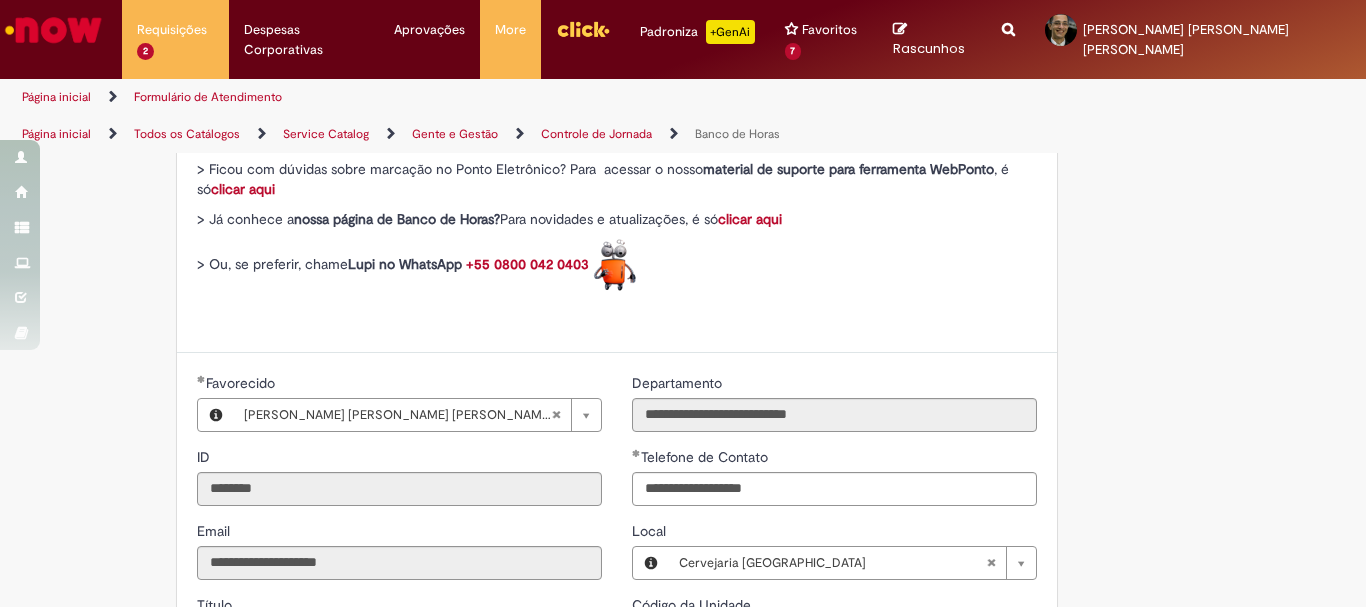 scroll, scrollTop: 0, scrollLeft: 0, axis: both 